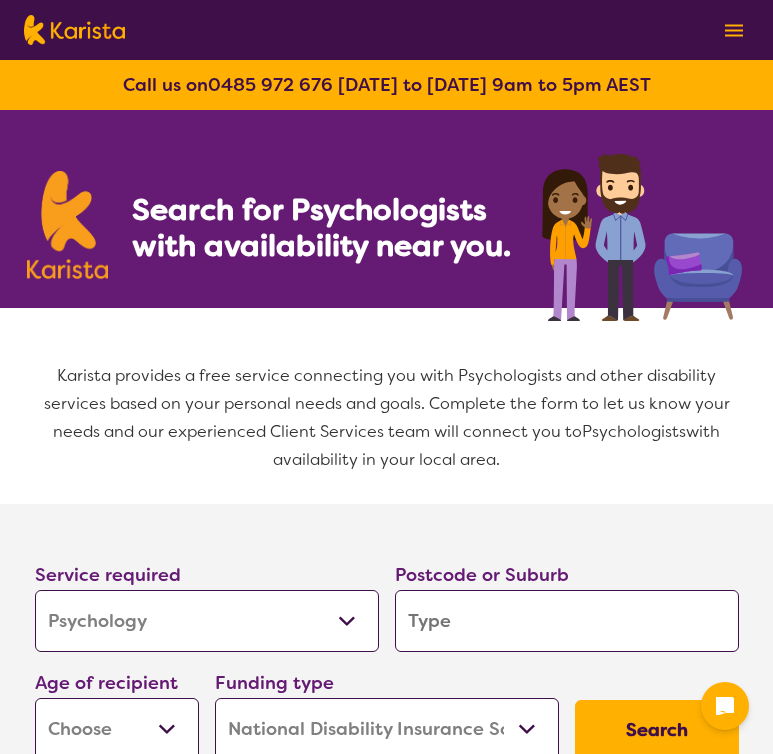 select on "Psychology" 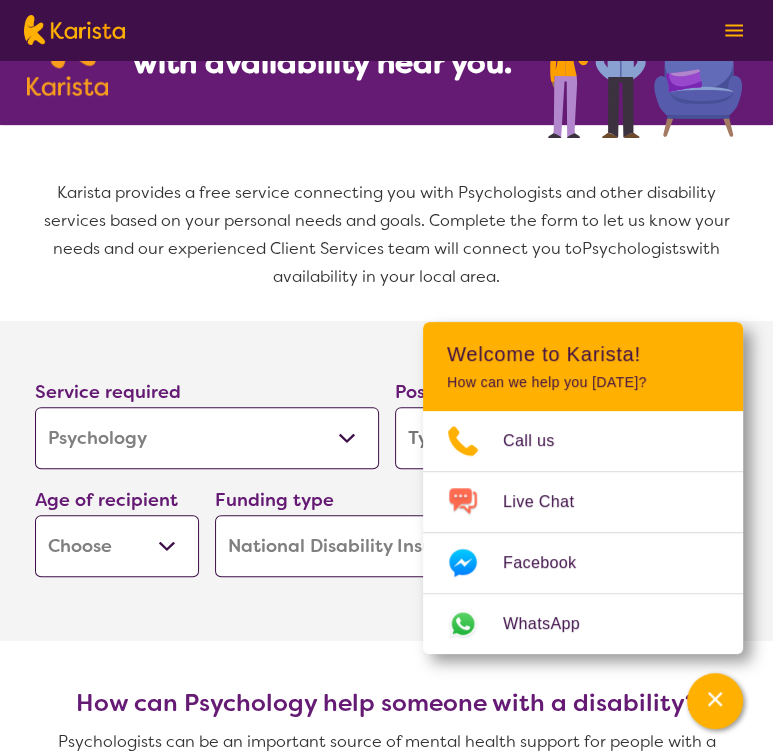 scroll, scrollTop: 300, scrollLeft: 0, axis: vertical 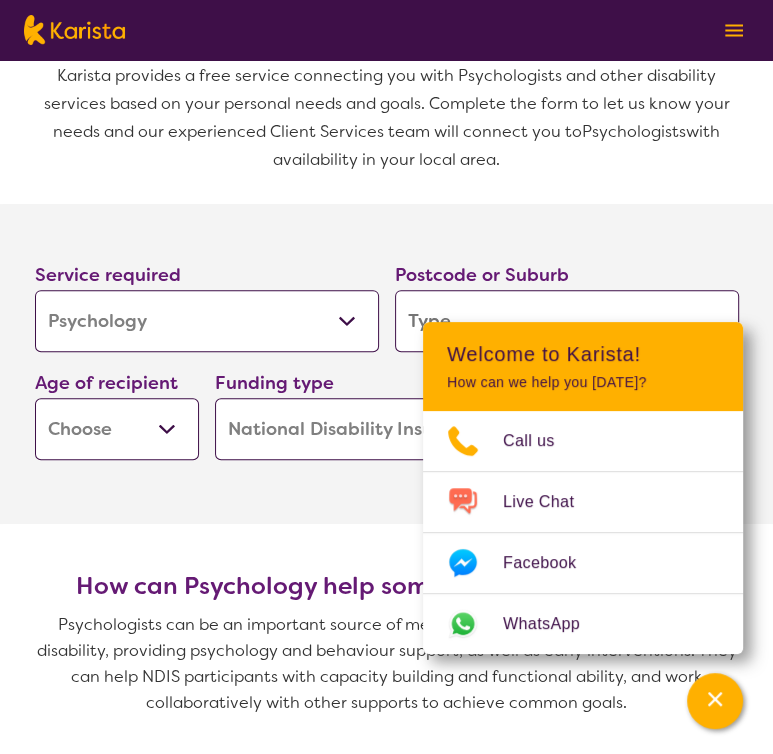 click on "Early Childhood - 0 to 9 Child - 10 to 11 Adolescent - 12 to 17 Adult - 18 to 64 Aged - [DEMOGRAPHIC_DATA]+" at bounding box center [117, 429] 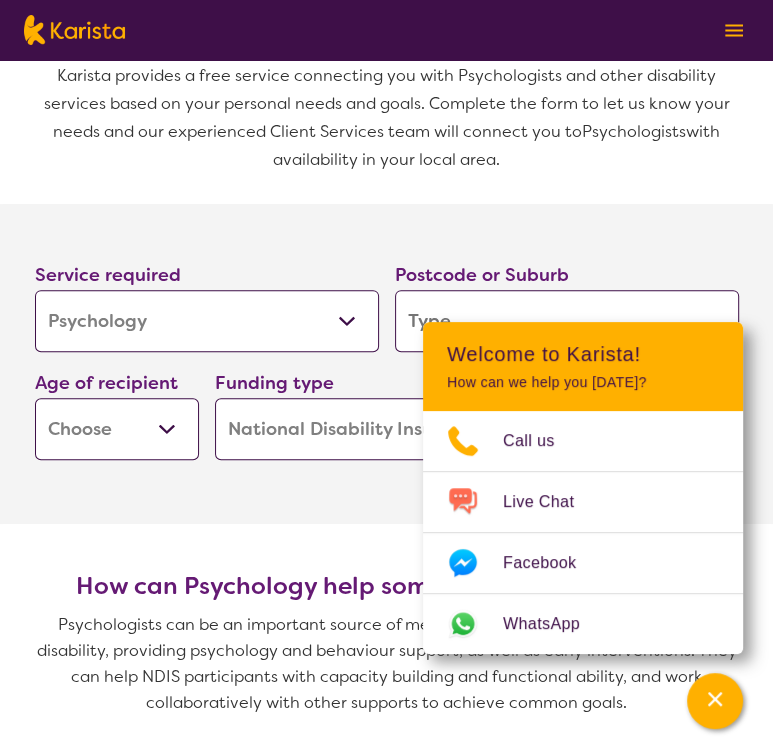 click on "Allied Health Assistant Assessment ([MEDICAL_DATA] or [MEDICAL_DATA]) Behaviour support Counselling Dietitian Domestic and home help Employment Support Exercise physiology Home Care Package Provider Key Worker NDIS Plan management NDIS Support Coordination Nursing services [MEDICAL_DATA] Personal care Physiotherapy [MEDICAL_DATA] Psychology Psychosocial Recovery Coach Respite [MEDICAL_DATA] Support worker Supported accommodation" at bounding box center (207, 321) 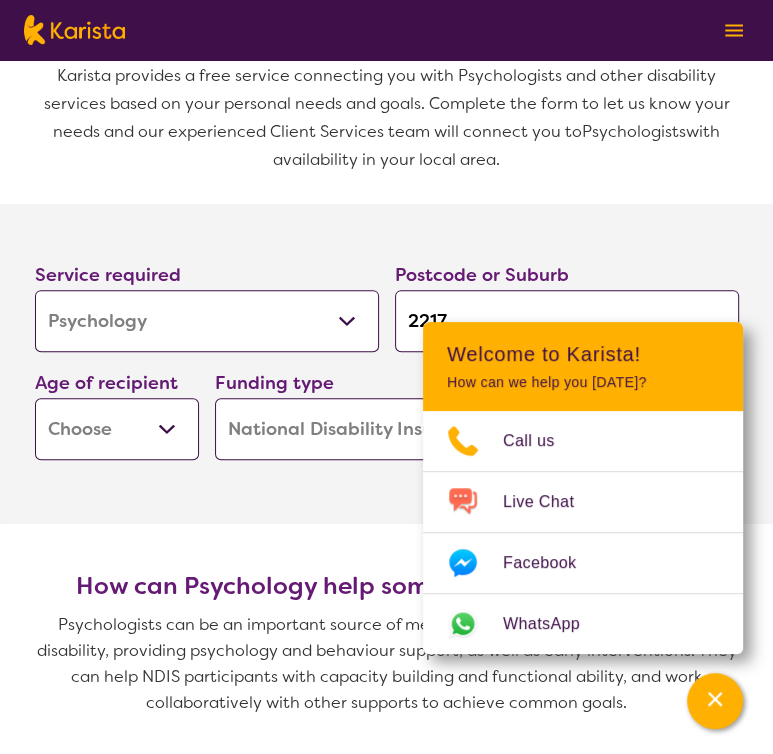 type on "2217" 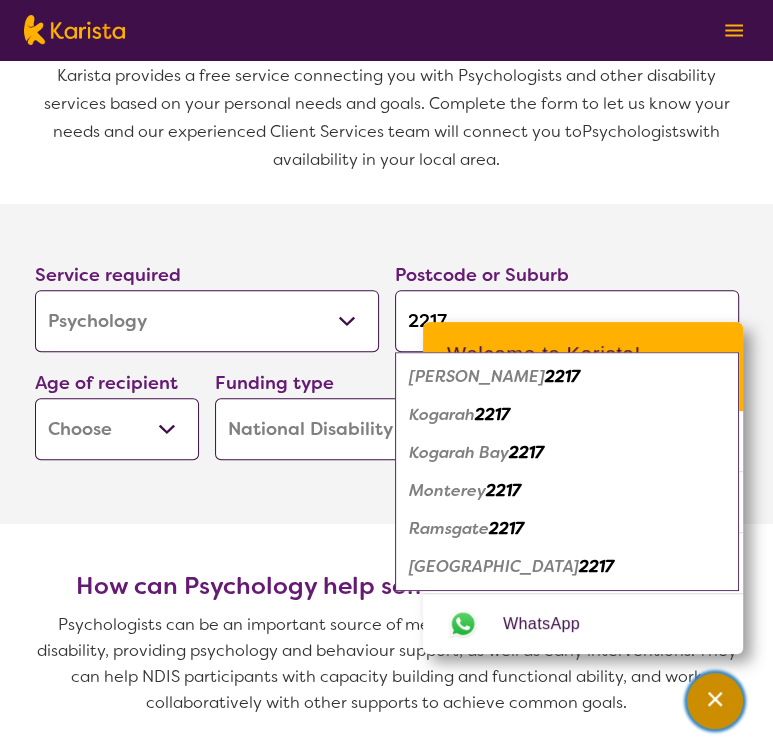 click at bounding box center [715, 701] 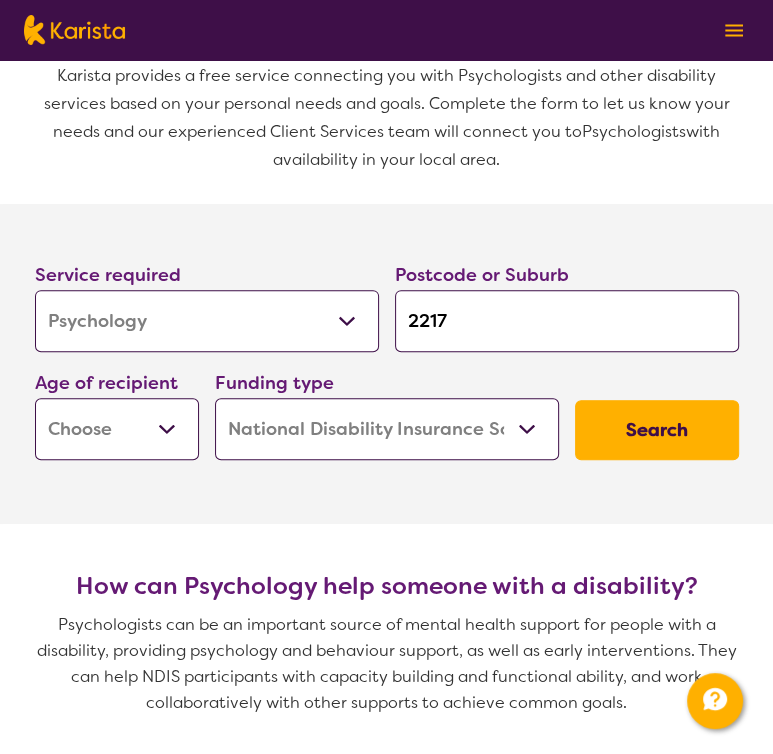 click on "Early Childhood - 0 to 9 Child - 10 to 11 Adolescent - 12 to 17 Adult - 18 to 64 Aged - [DEMOGRAPHIC_DATA]+" at bounding box center (117, 429) 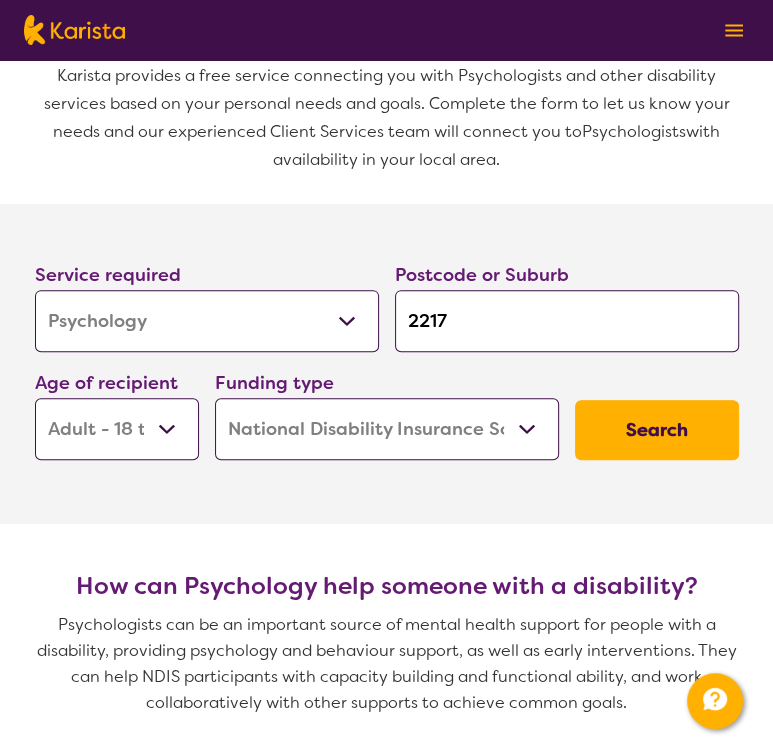 click on "Early Childhood - 0 to 9 Child - 10 to 11 Adolescent - 12 to 17 Adult - 18 to 64 Aged - [DEMOGRAPHIC_DATA]+" at bounding box center [117, 429] 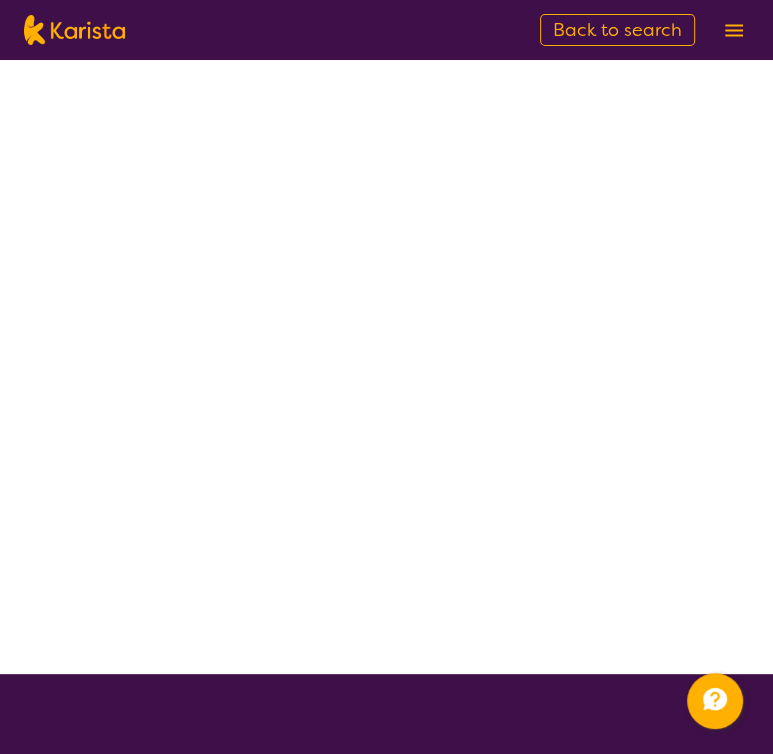 scroll, scrollTop: 0, scrollLeft: 0, axis: both 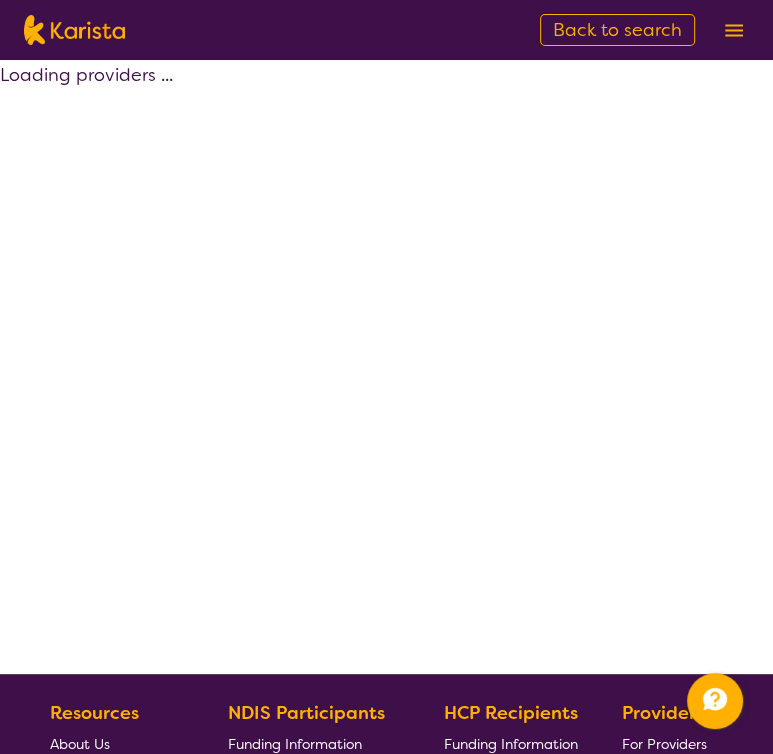select on "by_score" 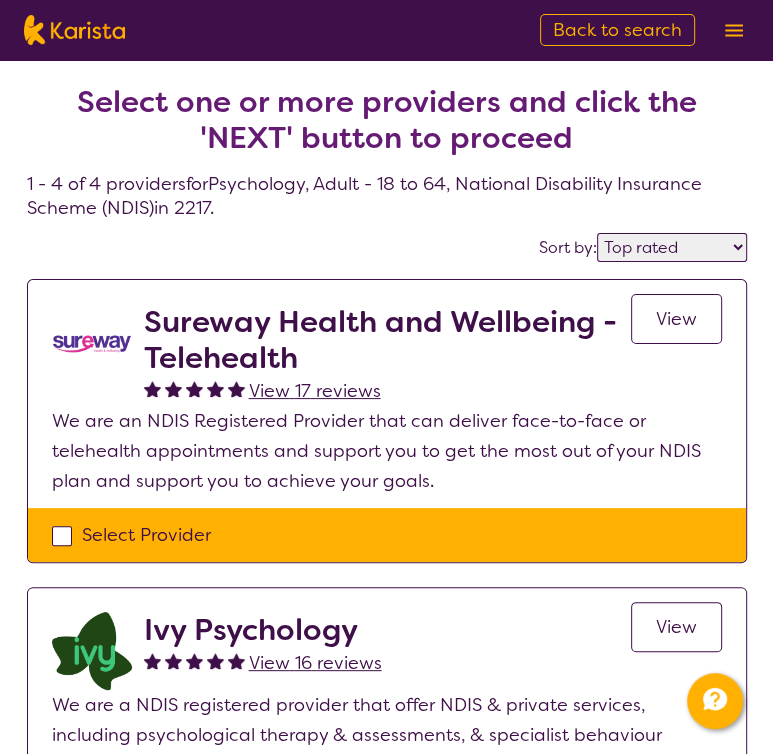 click on "Sureway Health and Wellbeing - Telehealth" at bounding box center [387, 340] 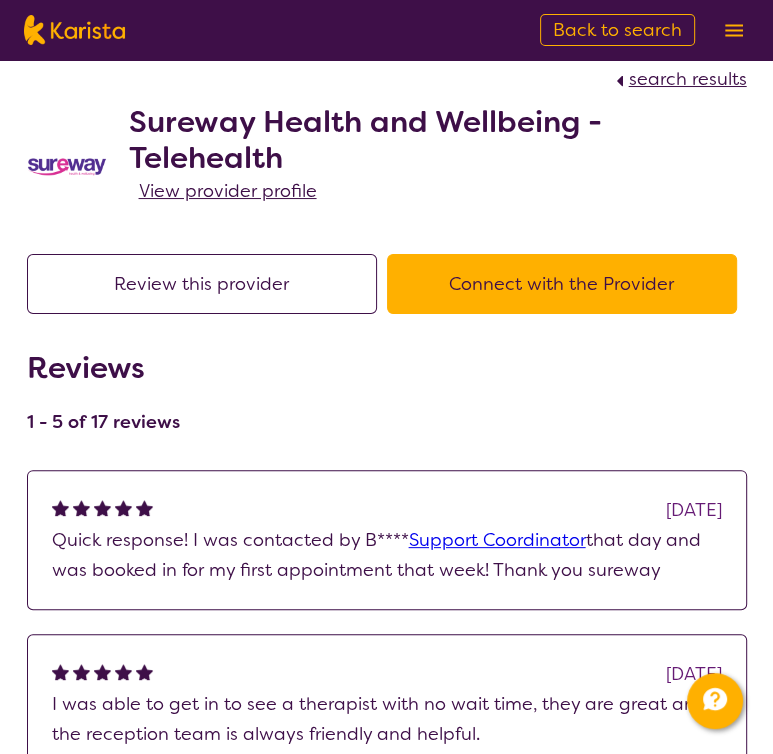 scroll, scrollTop: 0, scrollLeft: 0, axis: both 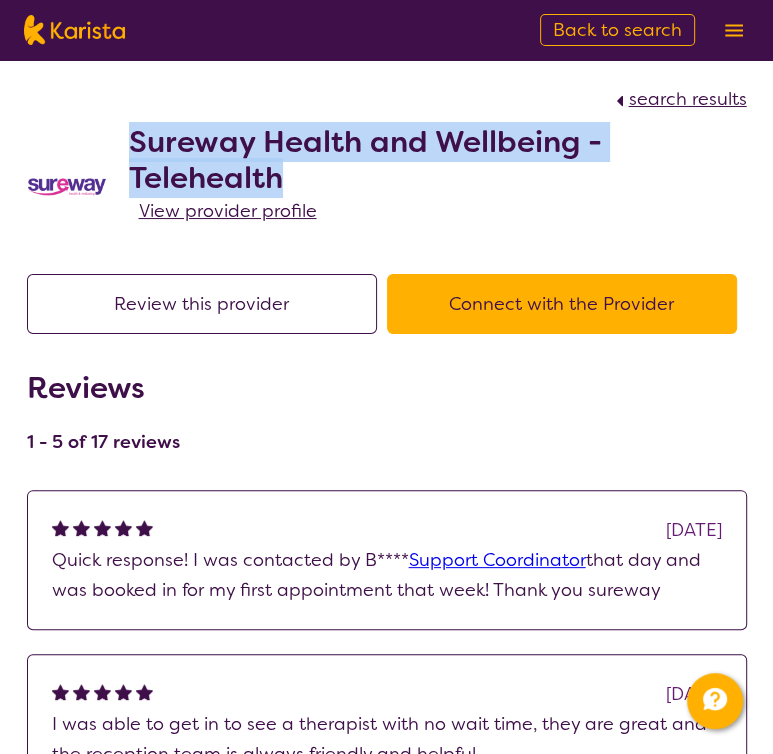 drag, startPoint x: 130, startPoint y: 141, endPoint x: 212, endPoint y: 167, distance: 86.023254 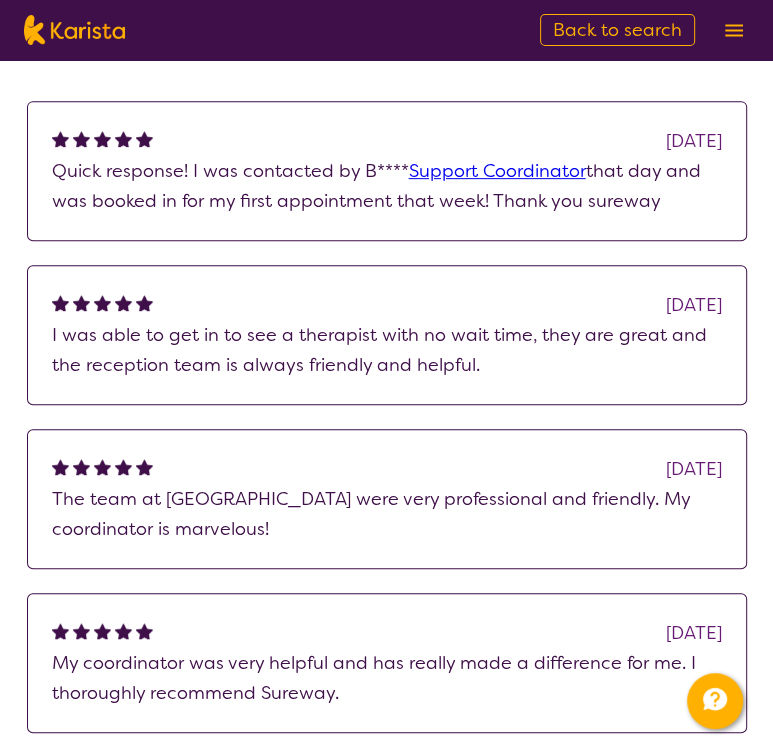scroll, scrollTop: 400, scrollLeft: 0, axis: vertical 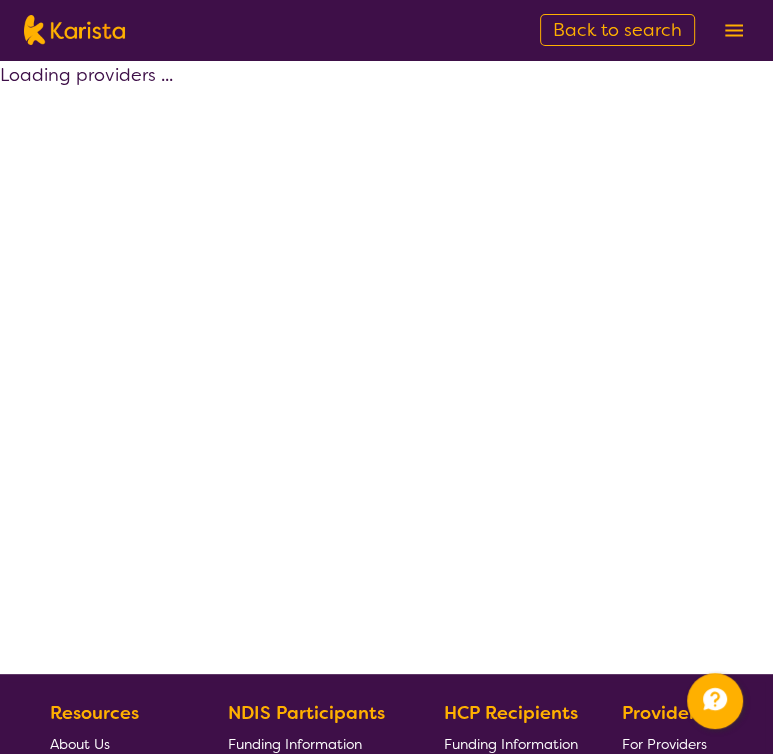 select on "by_score" 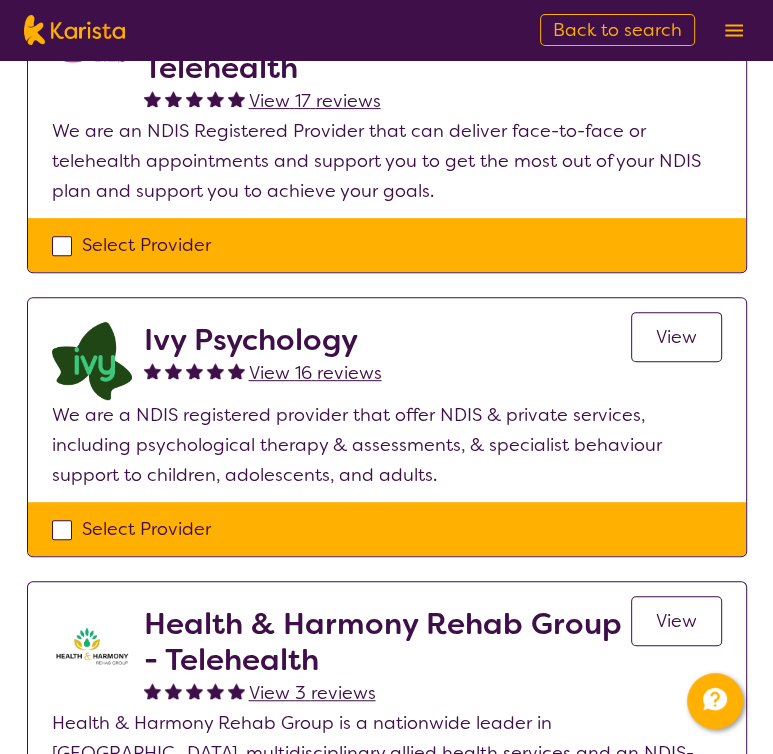scroll, scrollTop: 400, scrollLeft: 0, axis: vertical 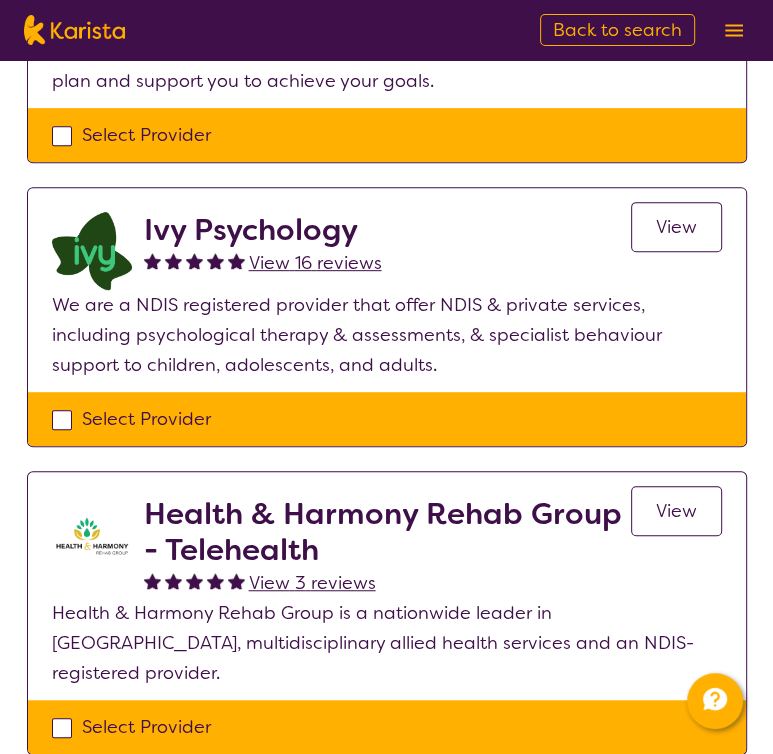 click on "Ivy Psychology" at bounding box center (263, 230) 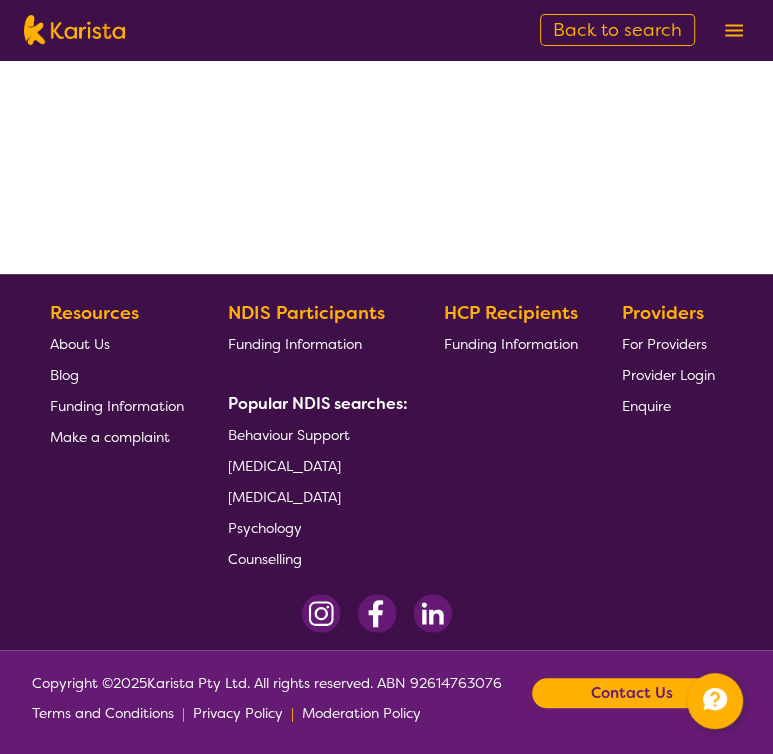 scroll, scrollTop: 0, scrollLeft: 0, axis: both 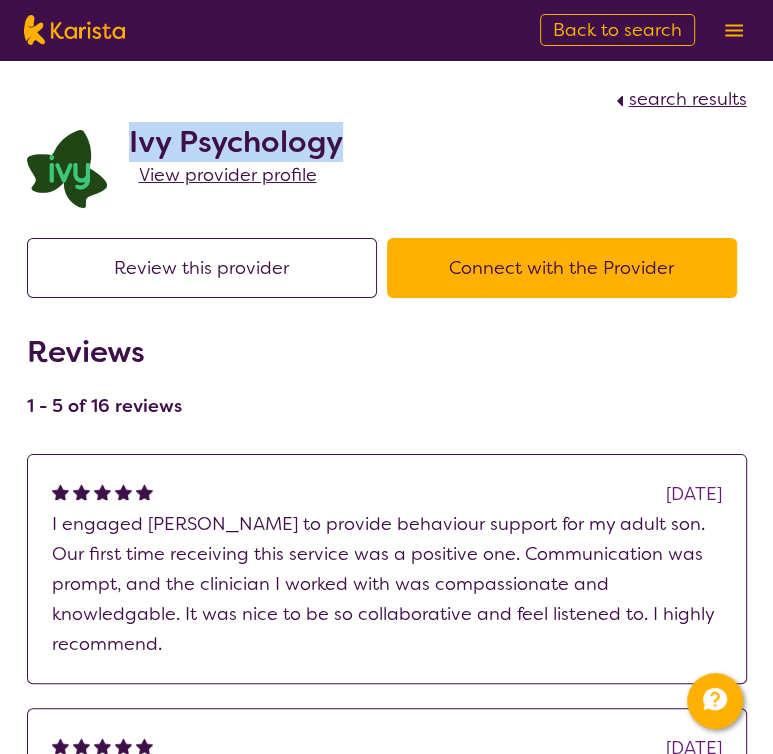 drag, startPoint x: 341, startPoint y: 140, endPoint x: 138, endPoint y: 134, distance: 203.08865 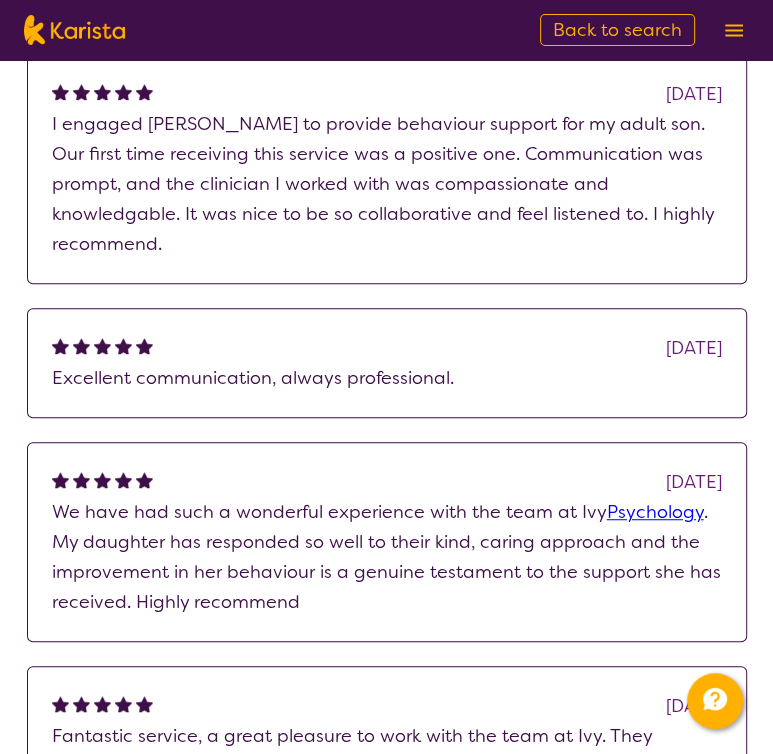 select on "by_score" 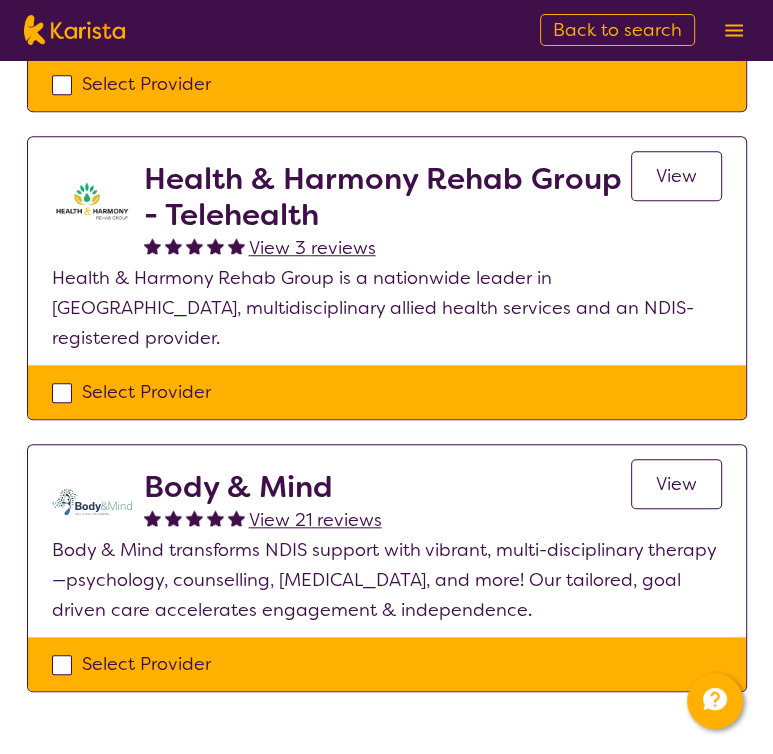 scroll, scrollTop: 700, scrollLeft: 0, axis: vertical 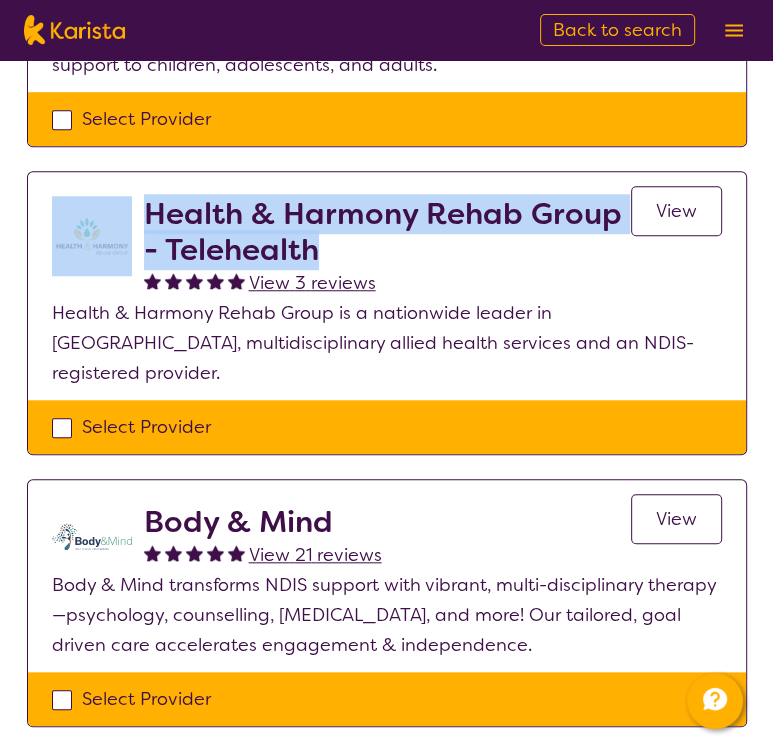 drag, startPoint x: 133, startPoint y: 205, endPoint x: 361, endPoint y: 256, distance: 233.63432 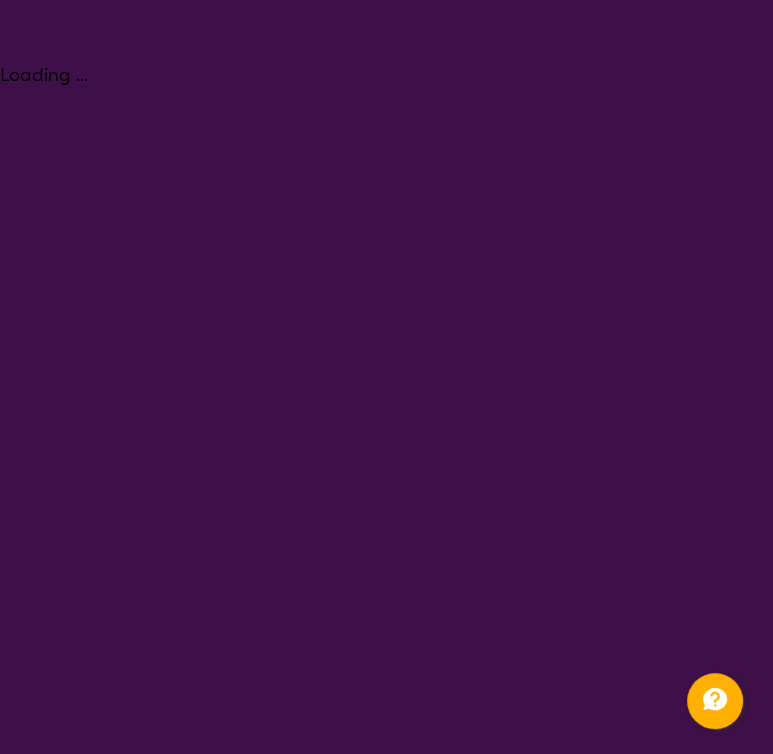scroll, scrollTop: 0, scrollLeft: 0, axis: both 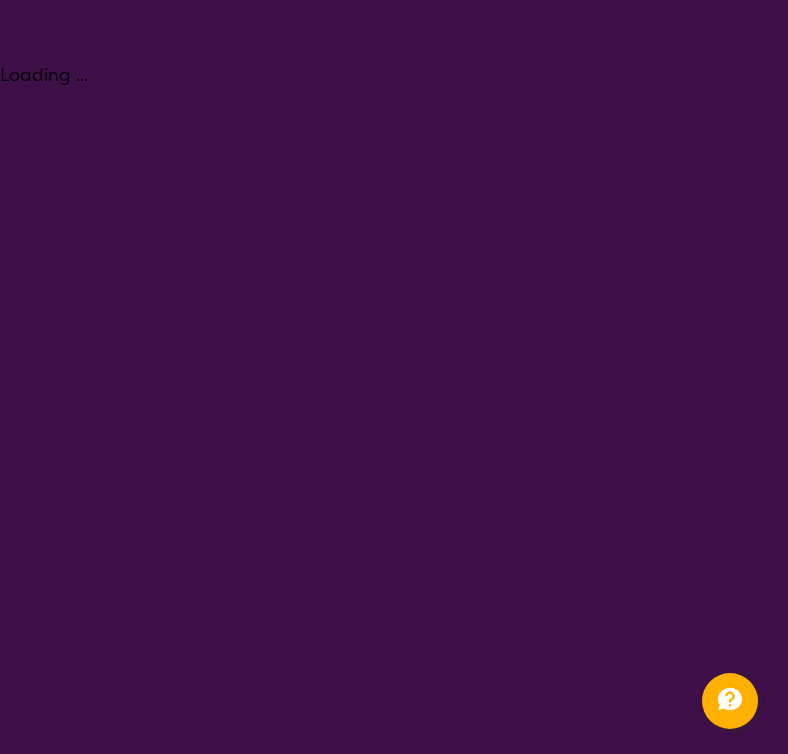 select on "Psychology" 